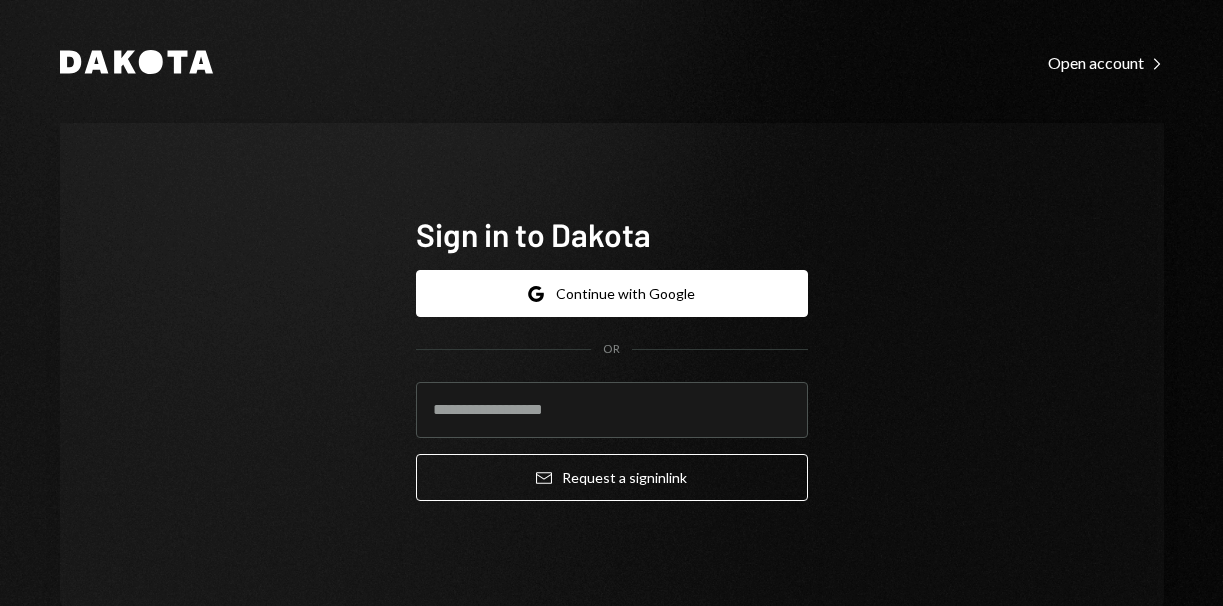 scroll, scrollTop: 0, scrollLeft: 0, axis: both 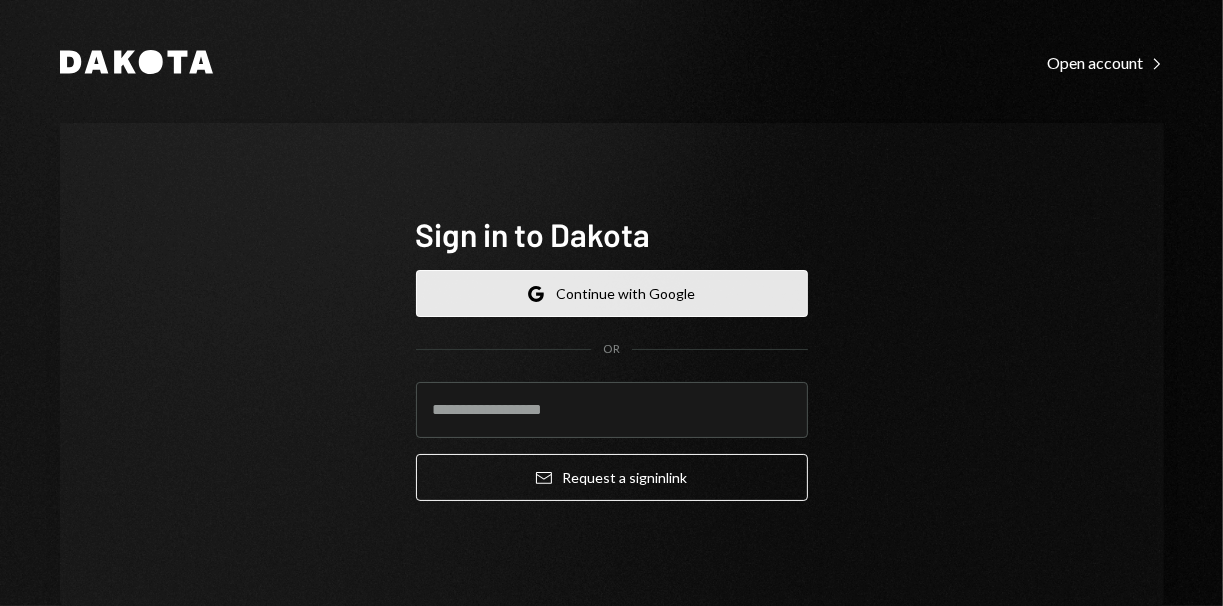 click on "Google  Continue with Google" at bounding box center [612, 293] 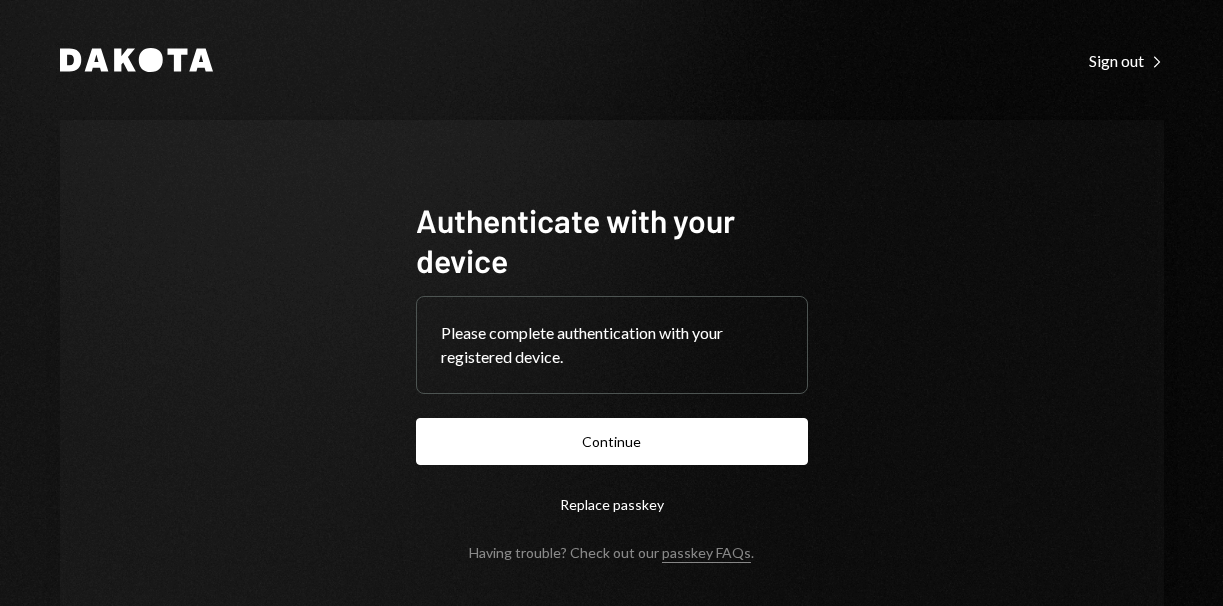 scroll, scrollTop: 0, scrollLeft: 0, axis: both 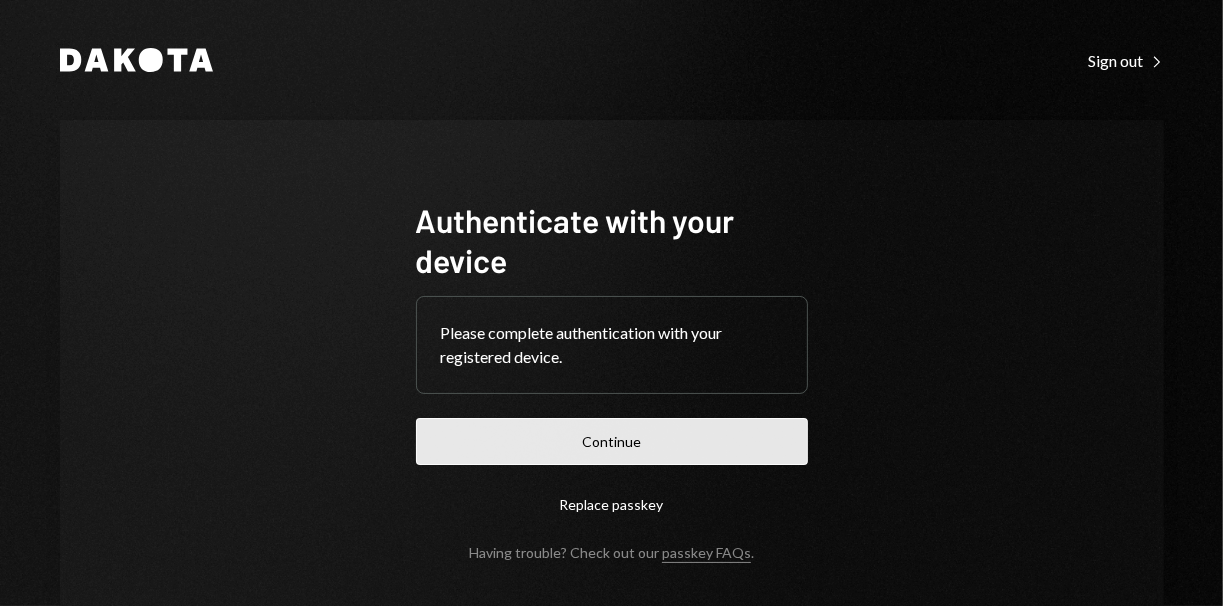 click on "Continue" at bounding box center [612, 441] 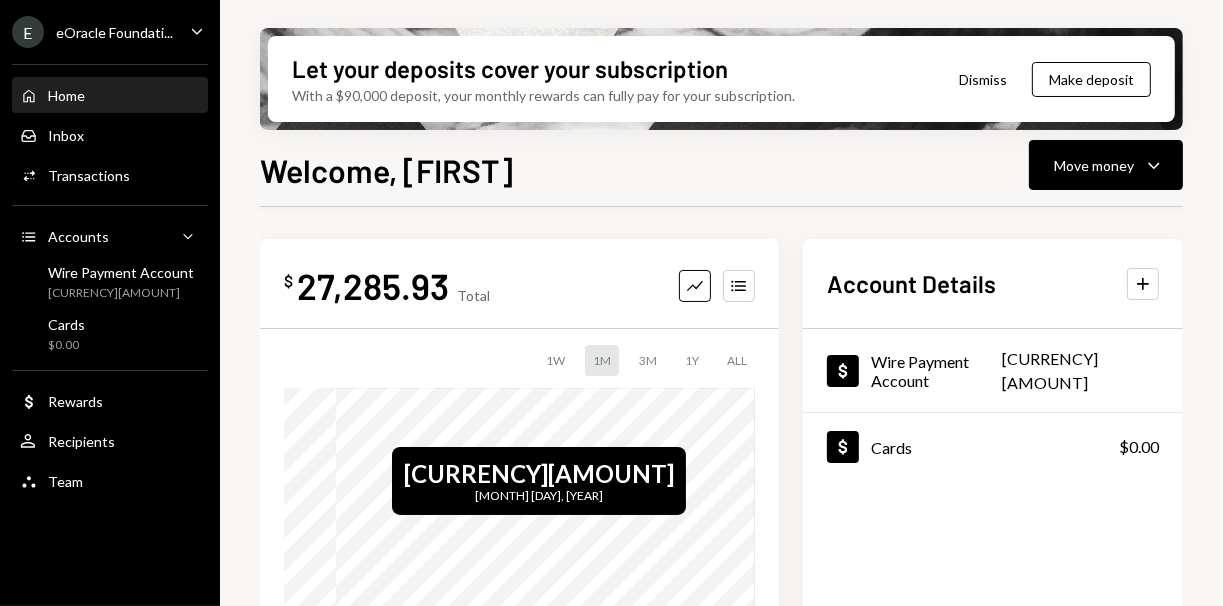 scroll, scrollTop: 498, scrollLeft: 0, axis: vertical 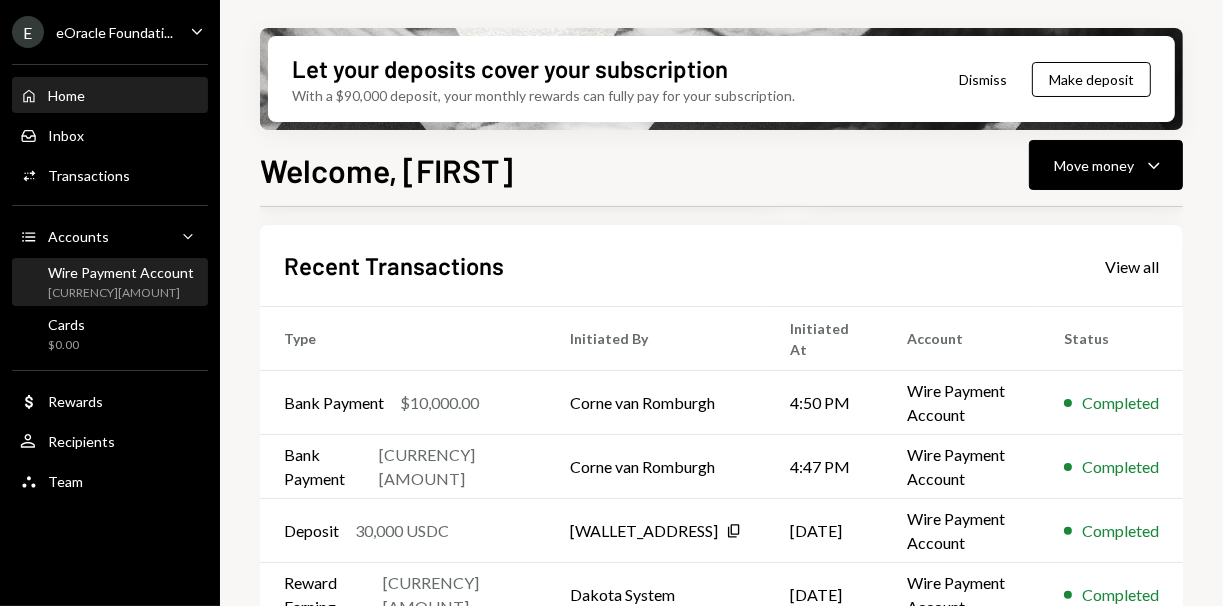 click on "Wire Payment Account" at bounding box center [121, 272] 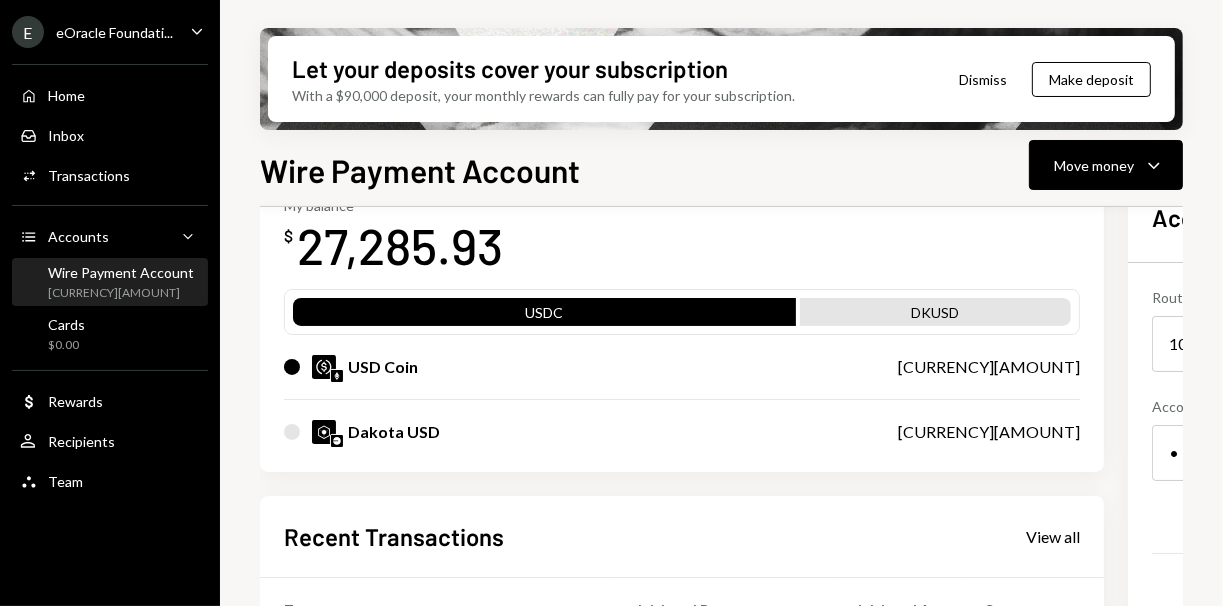 scroll, scrollTop: 132, scrollLeft: 0, axis: vertical 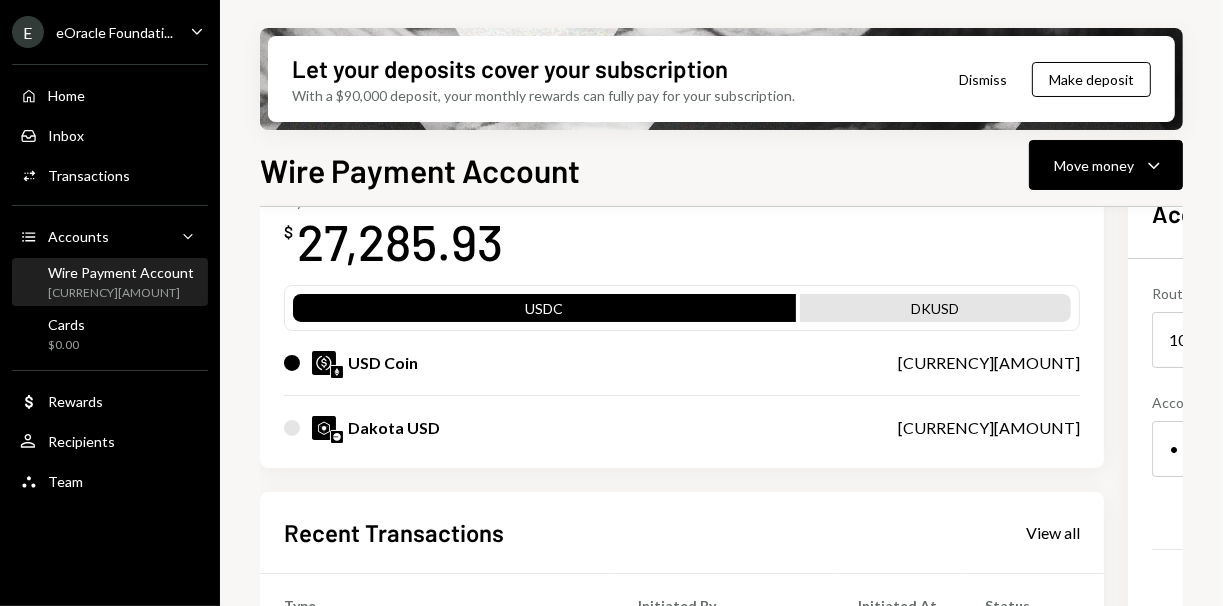 click at bounding box center [292, 428] 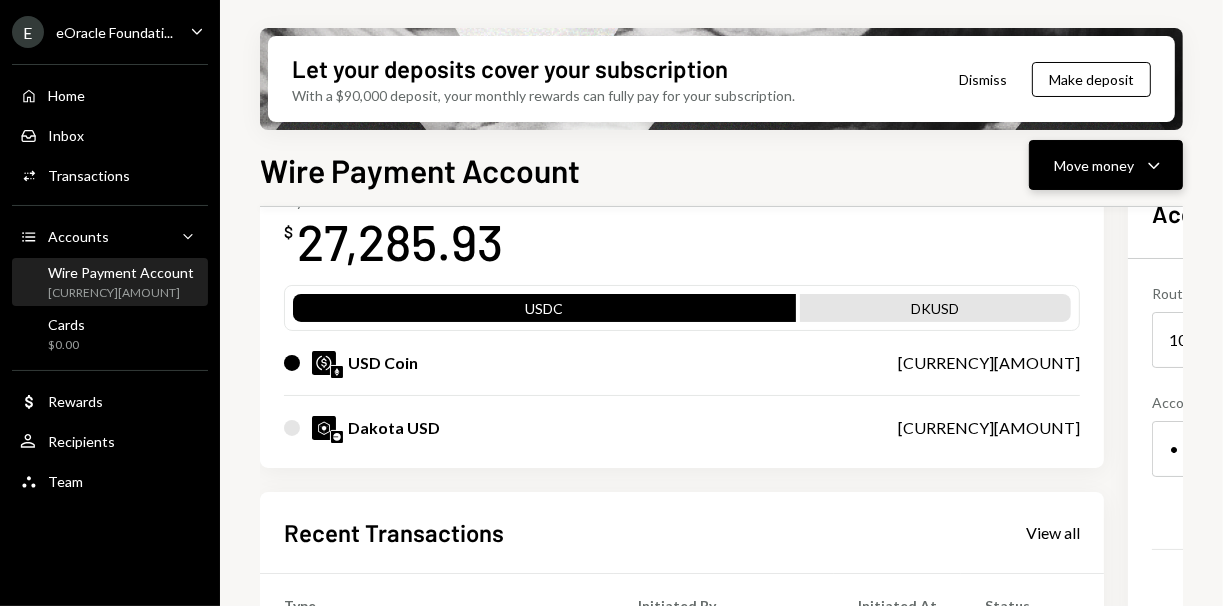 click on "Move money" at bounding box center [1094, 165] 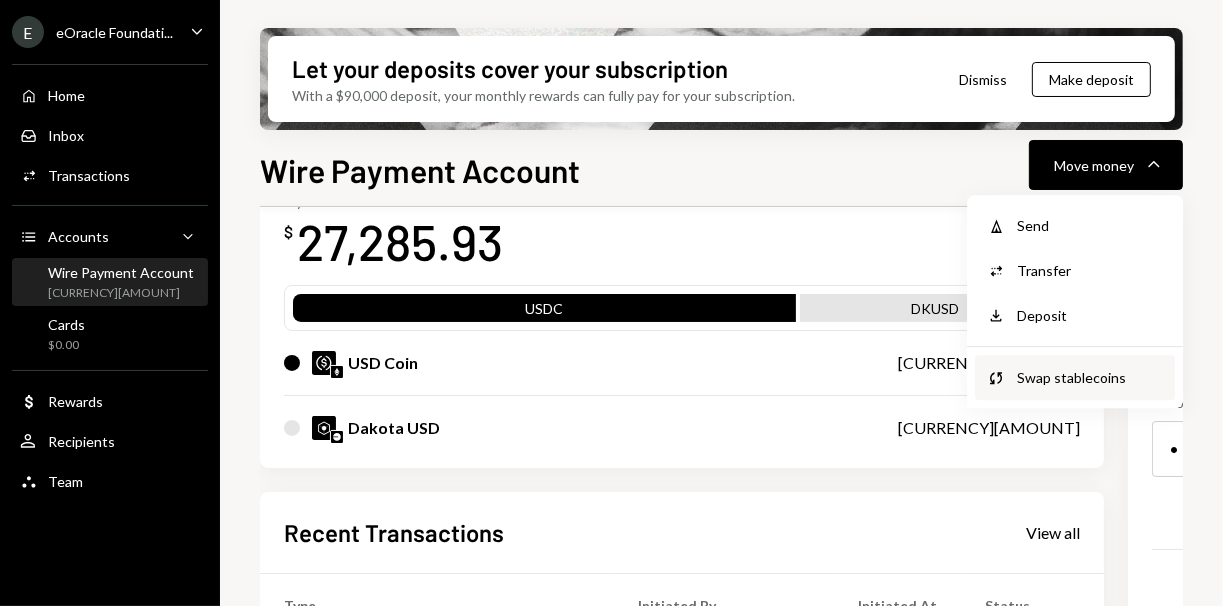 click on "Swap stablecoins" at bounding box center [1090, 377] 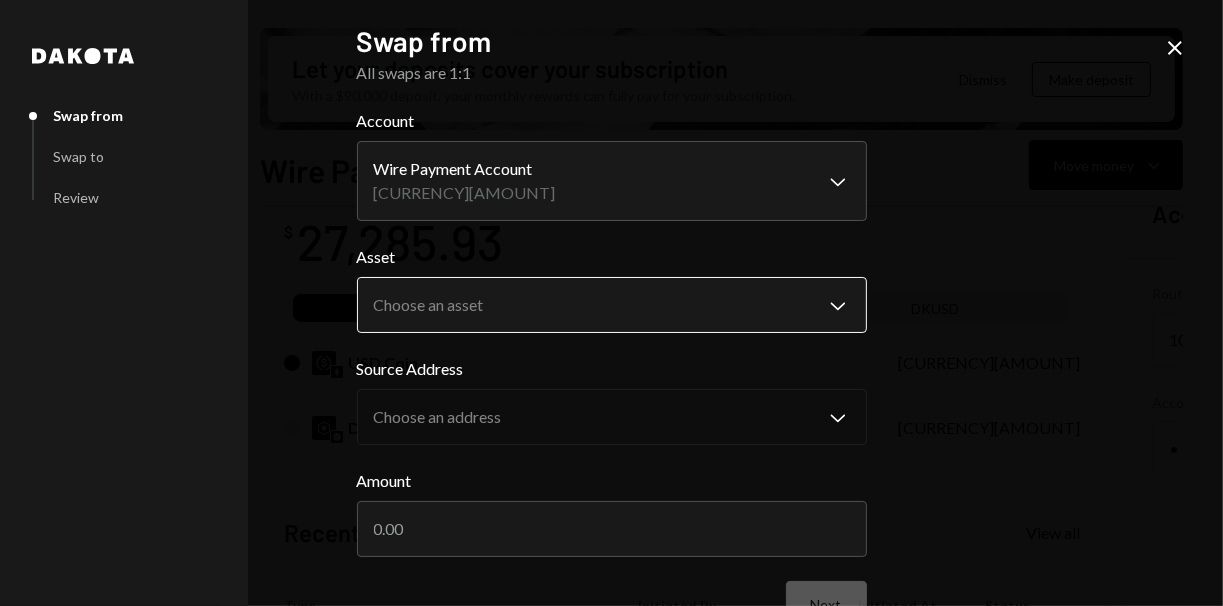 click on "E eOracle Foundati... Caret Down Home Home Inbox Inbox Activities Transactions Accounts Accounts Caret Down Wire Payment Account [CURRENCY][AMOUNT] Cards [CURRENCY][AMOUNT] Dollar Rewards User Recipients Team Team Let your deposits cover your subscription With a [CURRENCY][AMOUNT] deposit, your monthly rewards can fully pay for your subscription. Dismiss Make deposit Wire Payment Account Move money Caret Down Overview Security Settings My balance [CURRENCY][AMOUNT] USDC DKUSD USD Coin [CURRENCY][AMOUNT] Dakota USD [CURRENCY][AMOUNT] Recent Transactions View all Type Initiated By Initiated At Status Bank Payment [CURRENCY][AMOUNT] [PERSON_NAME] [TIME] Completed Bank Payment [CURRENCY][AMOUNT] [PERSON_NAME] [TIME] Completed Deposit 30,000  USDC [WALLET_ADDRESS] Copy [DATE] Completed Reward Earning [CURRENCY][AMOUNT] Dakota System [DATE] Completed Bank Payment [CURRENCY][AMOUNT] [PERSON_NAME] [DATE] Completed Account Details Routing Number 101019644 Copy Account Number • • • • • • • •  [ACCOUNT_NUMBER] Show Copy View more details Right Arrow Make international deposit ****" at bounding box center (611, 303) 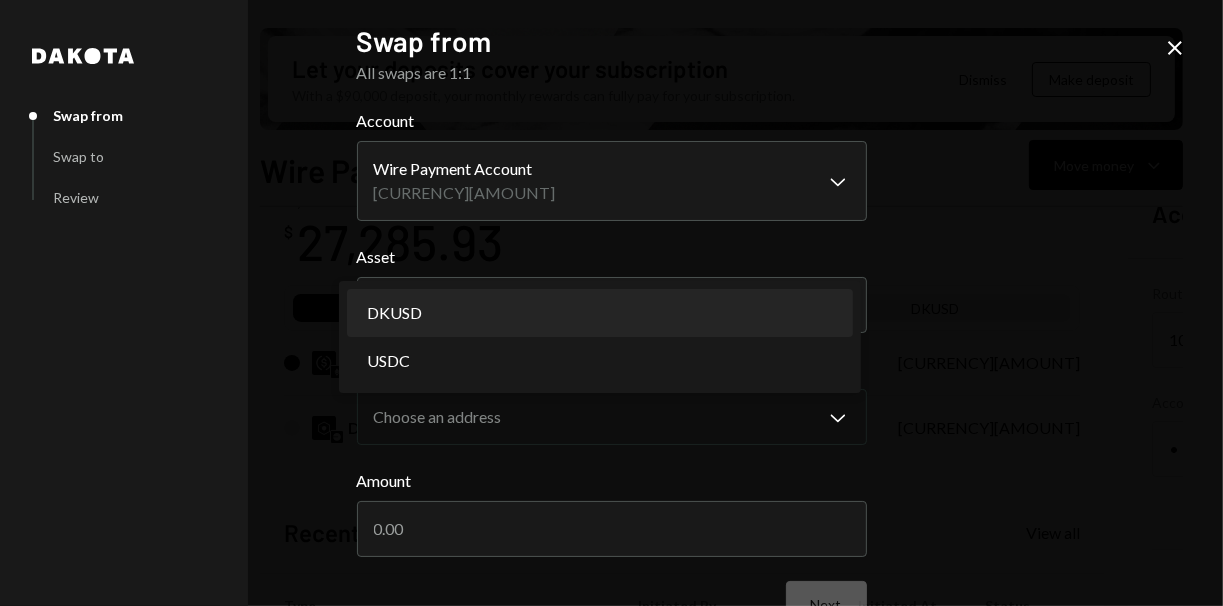 select on "*****" 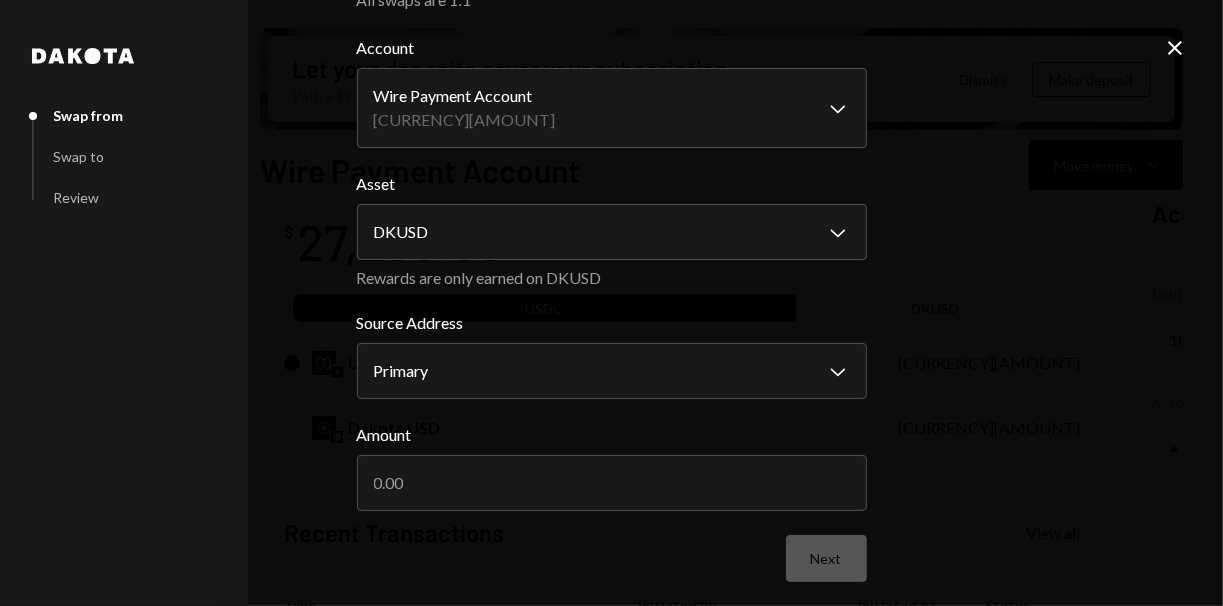 scroll, scrollTop: 76, scrollLeft: 0, axis: vertical 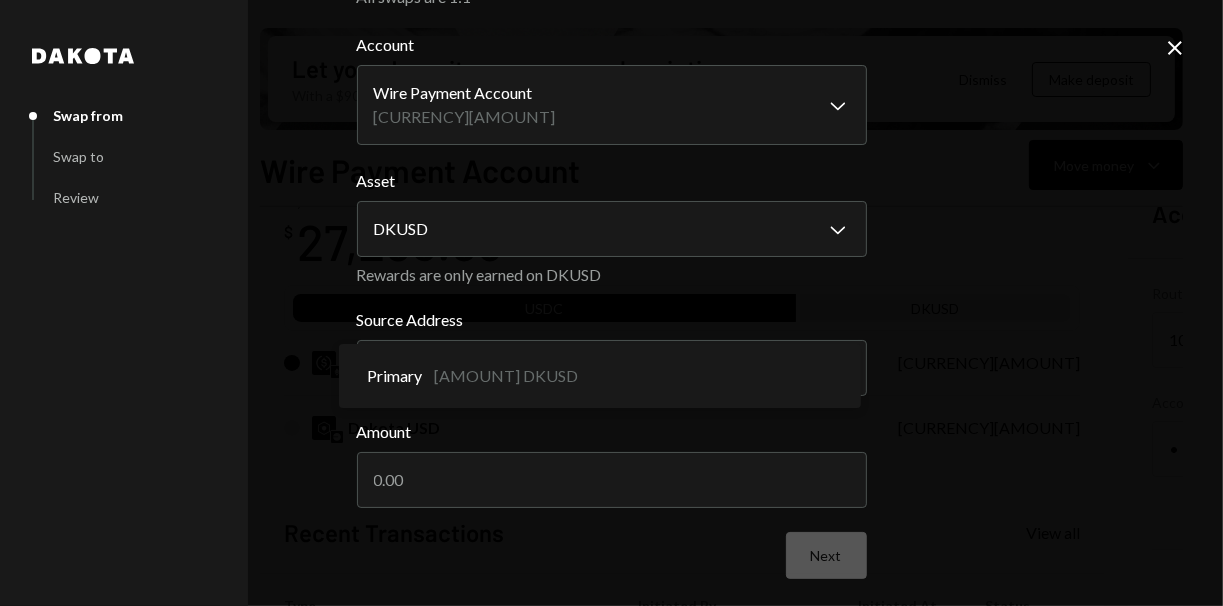 click on "E eOracle Foundati... Caret Down Home Home Inbox Inbox Activities Transactions Accounts Accounts Caret Down Wire Payment Account [CURRENCY][AMOUNT] Cards [CURRENCY][AMOUNT] Dollar Rewards User Recipients Team Team Let your deposits cover your subscription With a [CURRENCY][AMOUNT] deposit, your monthly rewards can fully pay for your subscription. Dismiss Make deposit Wire Payment Account Move money Caret Down Overview Security Settings My balance [CURRENCY][AMOUNT] USDC DKUSD USD Coin [CURRENCY][AMOUNT] Dakota USD [CURRENCY][AMOUNT] Recent Transactions View all Type Initiated By Initiated At Status Bank Payment [CURRENCY][AMOUNT] [PERSON_NAME] [TIME] Completed Bank Payment [CURRENCY][AMOUNT] [PERSON_NAME] [TIME] Completed Deposit 30,000  USDC [WALLET_ADDRESS] Copy [DATE] Completed Reward Earning [CURRENCY][AMOUNT] Dakota System [DATE] Completed Bank Payment [CURRENCY][AMOUNT] [PERSON_NAME] [DATE] Completed Account Details Routing Number 101019644 Copy Account Number • • • • • • • •  [ACCOUNT_NUMBER] Show Copy View more details Right Arrow Make international deposit ****" at bounding box center [611, 303] 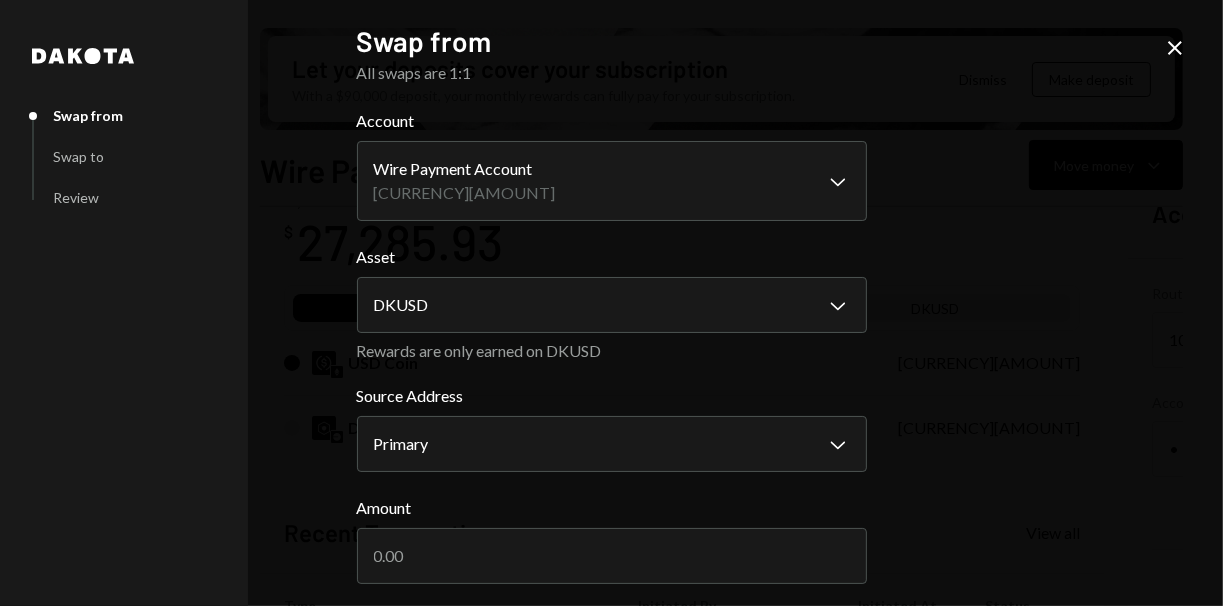 scroll, scrollTop: 80, scrollLeft: 0, axis: vertical 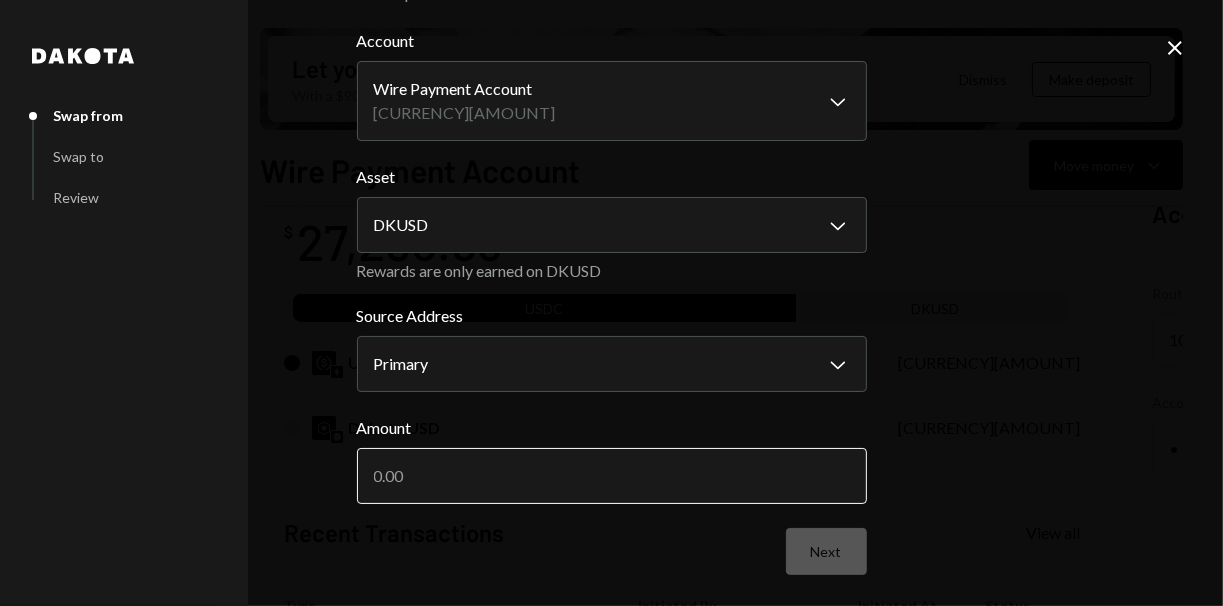 click on "Amount" at bounding box center [612, 476] 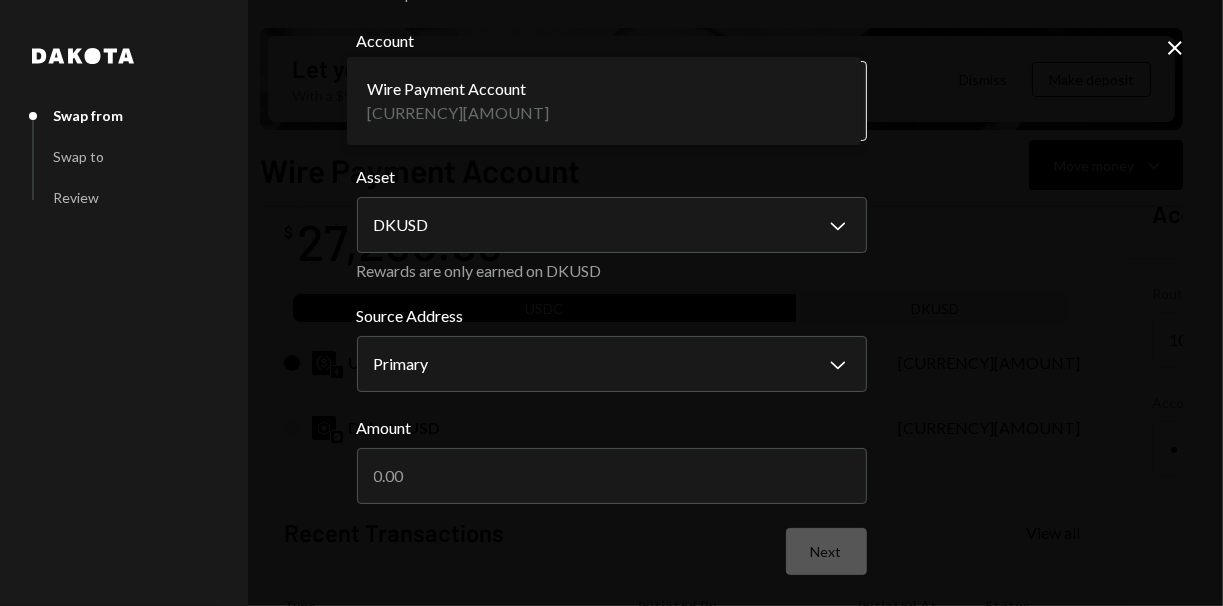 click on "E eOracle Foundati... Caret Down Home Home Inbox Inbox Activities Transactions Accounts Accounts Caret Down Wire Payment Account [CURRENCY][AMOUNT] Cards [CURRENCY][AMOUNT] Dollar Rewards User Recipients Team Team Let your deposits cover your subscription With a [CURRENCY][AMOUNT] deposit, your monthly rewards can fully pay for your subscription. Dismiss Make deposit Wire Payment Account Move money Caret Down Overview Security Settings My balance [CURRENCY][AMOUNT] USDC DKUSD USD Coin [CURRENCY][AMOUNT] Dakota USD [CURRENCY][AMOUNT] Recent Transactions View all Type Initiated By Initiated At Status Bank Payment [CURRENCY][AMOUNT] [PERSON_NAME] [TIME] Completed Bank Payment [CURRENCY][AMOUNT] [PERSON_NAME] [TIME] Completed Deposit 30,000  USDC [WALLET_ADDRESS] Copy [DATE] Completed Reward Earning [CURRENCY][AMOUNT] Dakota System [DATE] Completed Bank Payment [CURRENCY][AMOUNT] [PERSON_NAME] [DATE] Completed Account Details Routing Number 101019644 Copy Account Number • • • • • • • •  [ACCOUNT_NUMBER] Show Copy View more details Right Arrow Make international deposit ****" at bounding box center (611, 303) 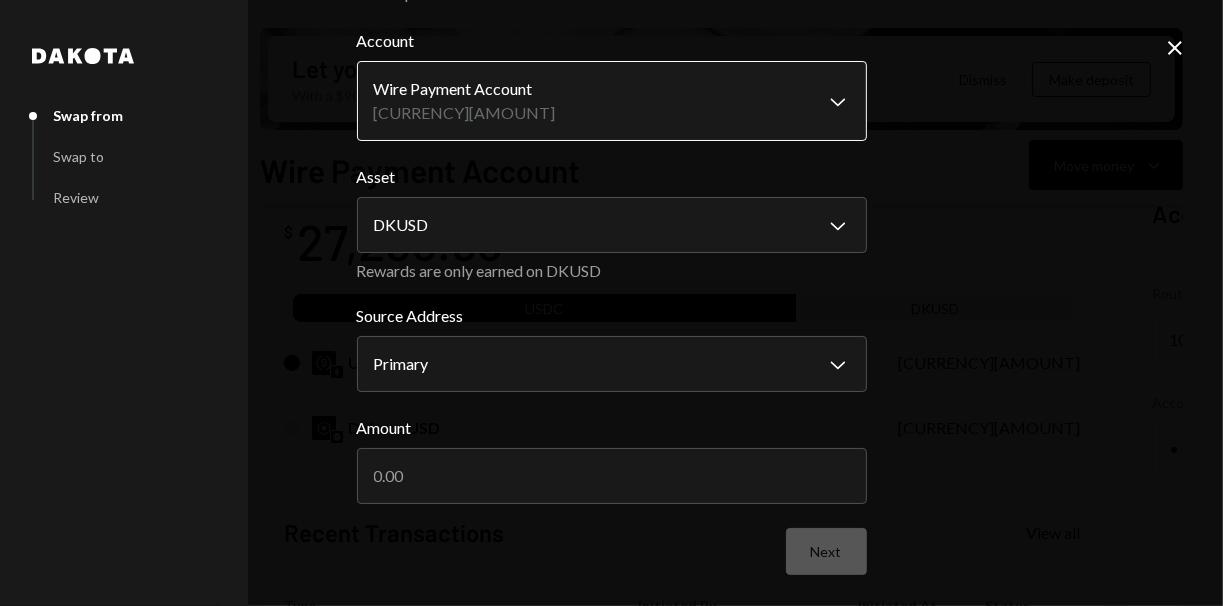 click on "E eOracle Foundati... Caret Down Home Home Inbox Inbox Activities Transactions Accounts Accounts Caret Down Wire Payment Account [CURRENCY][AMOUNT] Cards [CURRENCY][AMOUNT] Dollar Rewards User Recipients Team Team Let your deposits cover your subscription With a [CURRENCY][AMOUNT] deposit, your monthly rewards can fully pay for your subscription. Dismiss Make deposit Wire Payment Account Move money Caret Down Overview Security Settings My balance [CURRENCY][AMOUNT] USDC DKUSD USD Coin [CURRENCY][AMOUNT] Dakota USD [CURRENCY][AMOUNT] Recent Transactions View all Type Initiated By Initiated At Status Bank Payment [CURRENCY][AMOUNT] [PERSON_NAME] [TIME] Completed Bank Payment [CURRENCY][AMOUNT] [PERSON_NAME] [TIME] Completed Deposit 30,000  USDC [WALLET_ADDRESS] Copy [DATE] Completed Reward Earning [CURRENCY][AMOUNT] Dakota System [DATE] Completed Bank Payment [CURRENCY][AMOUNT] [PERSON_NAME] [DATE] Completed Account Details Routing Number 101019644 Copy Account Number • • • • • • • •  [ACCOUNT_NUMBER] Show Copy View more details Right Arrow Make international deposit ****" at bounding box center (611, 303) 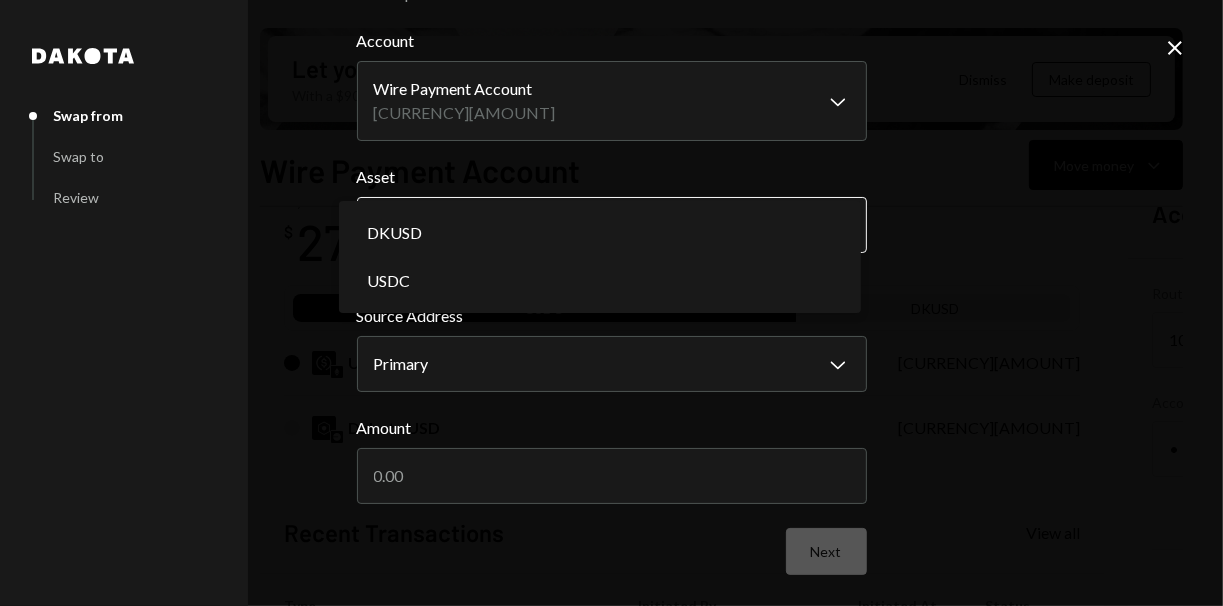 click on "E eOracle Foundati... Caret Down Home Home Inbox Inbox Activities Transactions Accounts Accounts Caret Down Wire Payment Account [CURRENCY][AMOUNT] Cards [CURRENCY][AMOUNT] Dollar Rewards User Recipients Team Team Let your deposits cover your subscription With a [CURRENCY][AMOUNT] deposit, your monthly rewards can fully pay for your subscription. Dismiss Make deposit Wire Payment Account Move money Caret Down Overview Security Settings My balance [CURRENCY][AMOUNT] USDC DKUSD USD Coin [CURRENCY][AMOUNT] Dakota USD [CURRENCY][AMOUNT] Recent Transactions View all Type Initiated By Initiated At Status Bank Payment [CURRENCY][AMOUNT] [PERSON_NAME] [TIME] Completed Bank Payment [CURRENCY][AMOUNT] [PERSON_NAME] [TIME] Completed Deposit 30,000  USDC [WALLET_ADDRESS] Copy [DATE] Completed Reward Earning [CURRENCY][AMOUNT] Dakota System [DATE] Completed Bank Payment [CURRENCY][AMOUNT] [PERSON_NAME] [DATE] Completed Account Details Routing Number 101019644 Copy Account Number • • • • • • • •  [ACCOUNT_NUMBER] Show Copy View more details Right Arrow Make international deposit ****" at bounding box center [611, 303] 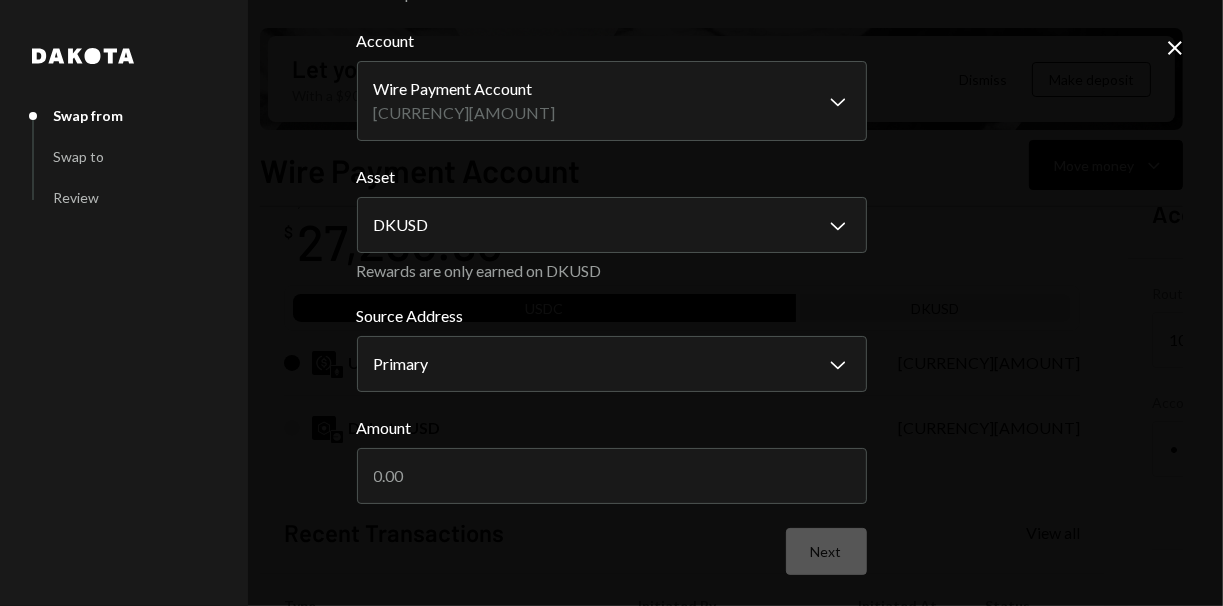 click on "Close" 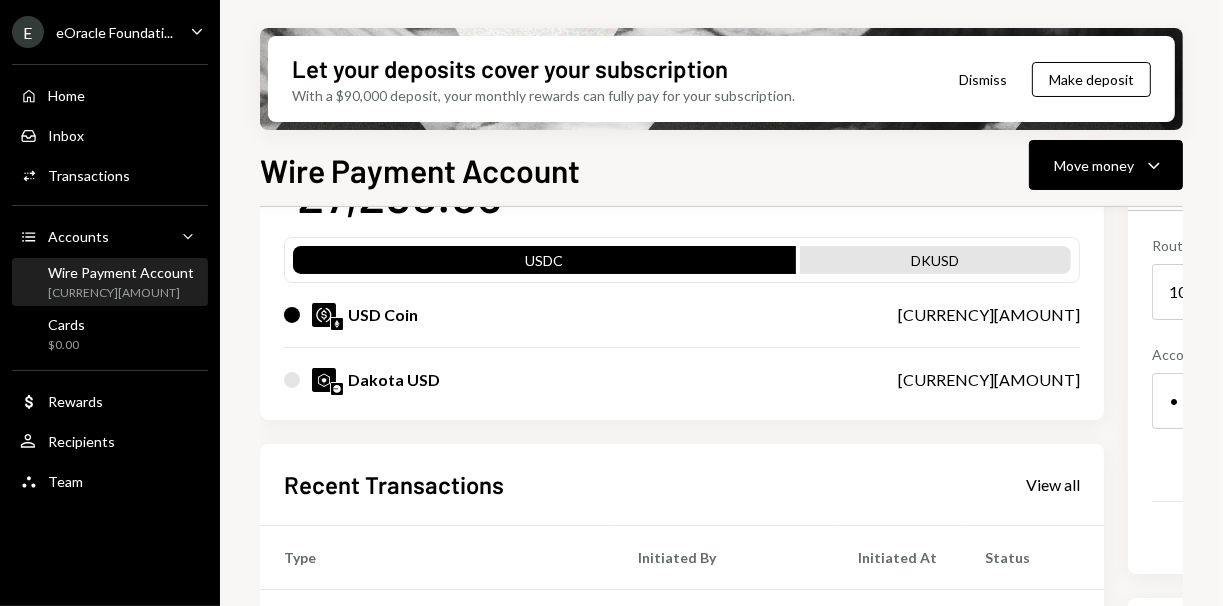 scroll, scrollTop: 183, scrollLeft: 0, axis: vertical 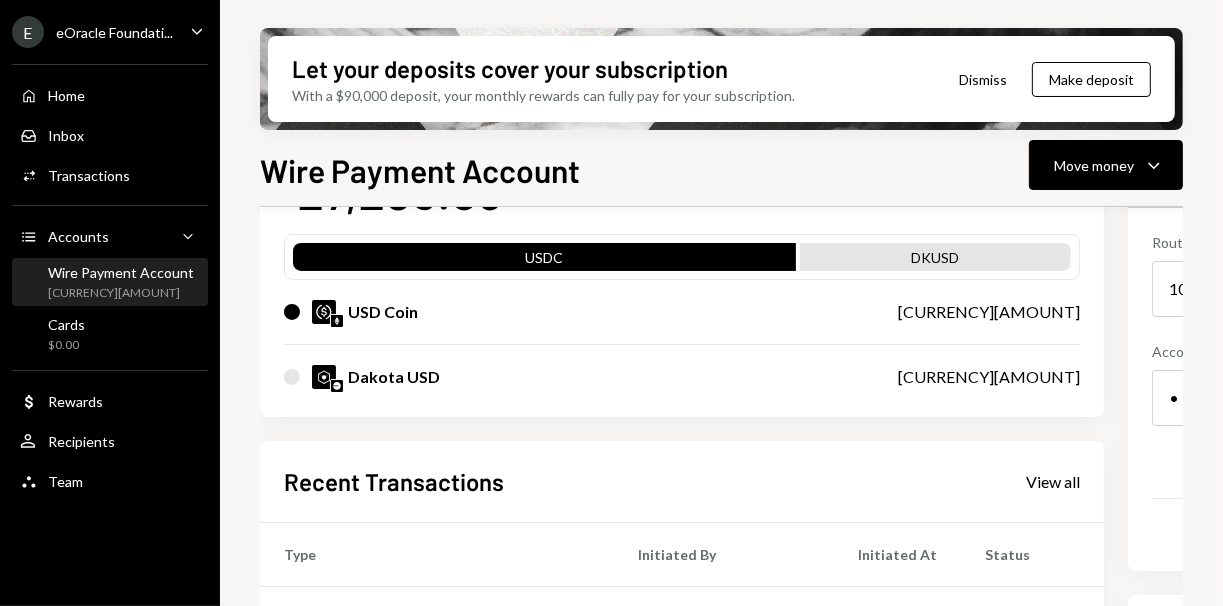 click on "DKUSD" at bounding box center (935, 261) 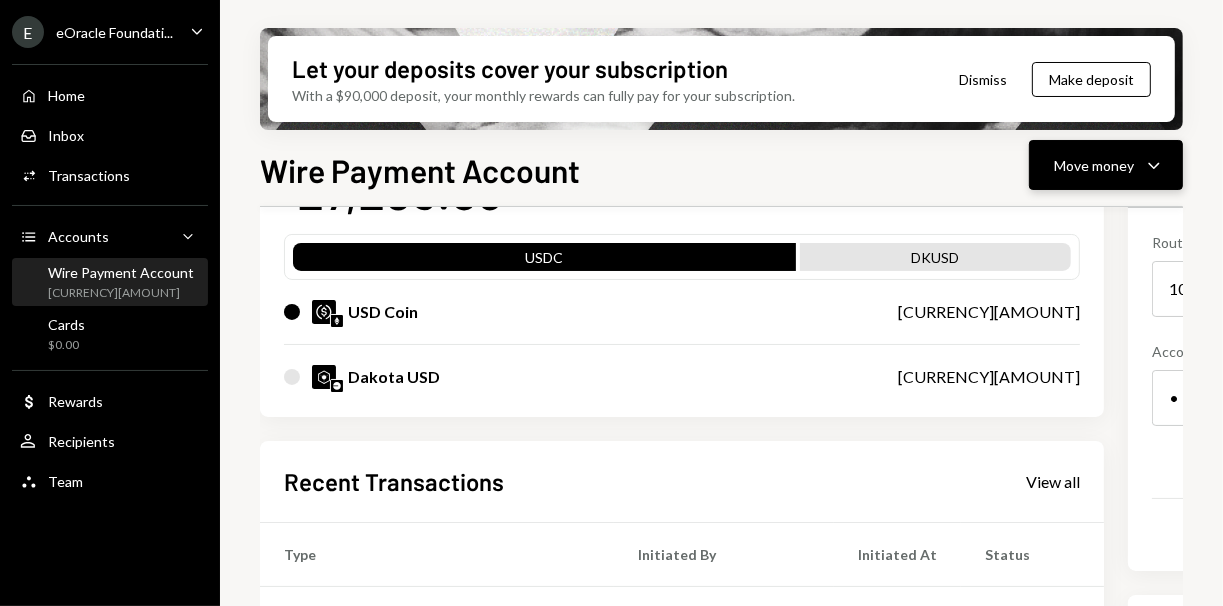 click on "Move money" at bounding box center [1094, 165] 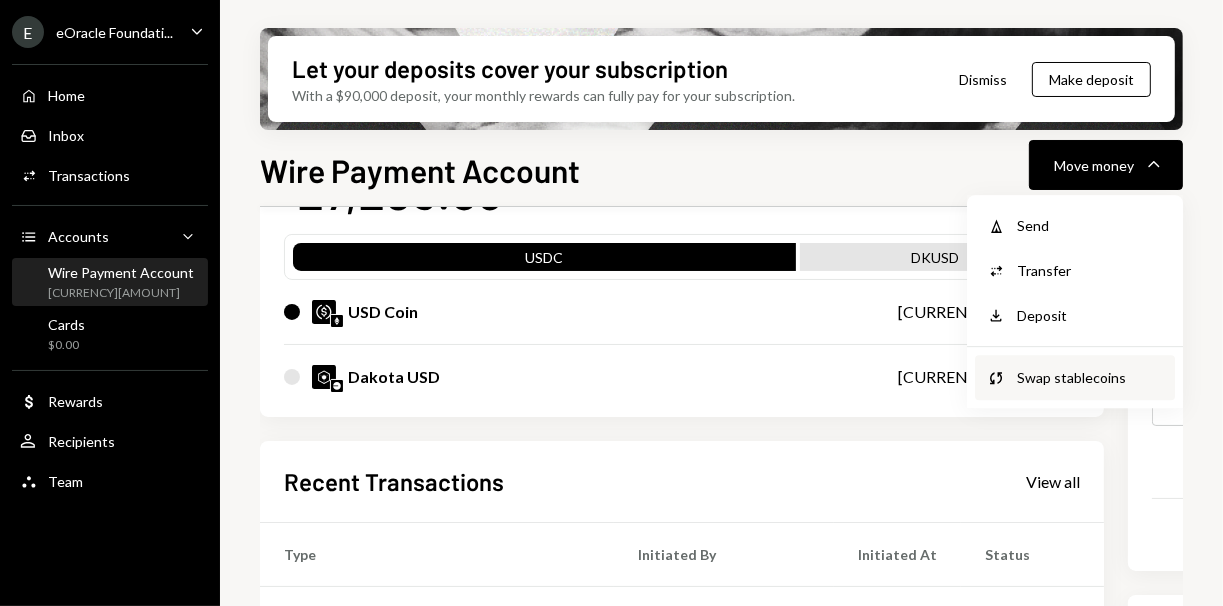 click on "Swap" 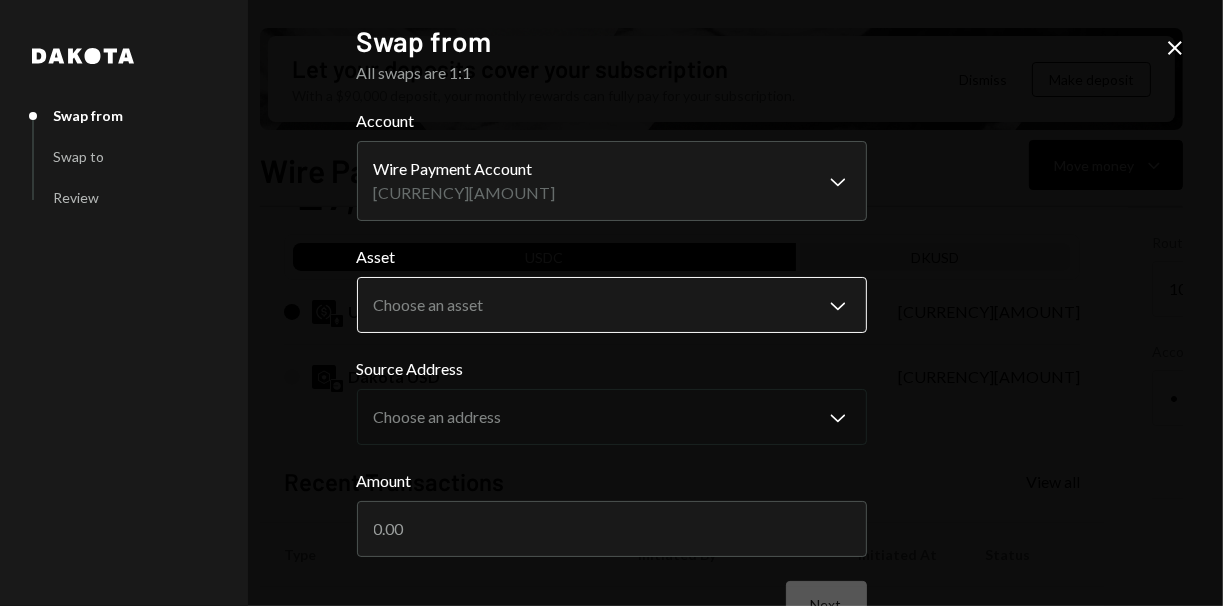 click on "E eOracle Foundati... Caret Down Home Home Inbox Inbox Activities Transactions Accounts Accounts Caret Down Wire Payment Account [CURRENCY][AMOUNT] Cards [CURRENCY][AMOUNT] Dollar Rewards User Recipients Team Team Let your deposits cover your subscription With a [CURRENCY][AMOUNT] deposit, your monthly rewards can fully pay for your subscription. Dismiss Make deposit Wire Payment Account Move money Caret Down Overview Security Settings My balance [CURRENCY][AMOUNT] USDC DKUSD USD Coin [CURRENCY][AMOUNT] Dakota USD [CURRENCY][AMOUNT] Recent Transactions View all Type Initiated By Initiated At Status Bank Payment [CURRENCY][AMOUNT] [PERSON_NAME] [TIME] Completed Bank Payment [CURRENCY][AMOUNT] [PERSON_NAME] [TIME] Completed Deposit 30,000  USDC [WALLET_ADDRESS] Copy [DATE] Completed Reward Earning [CURRENCY][AMOUNT] Dakota System [DATE] Completed Bank Payment [CURRENCY][AMOUNT] [PERSON_NAME] [DATE] Completed Account Details Routing Number 101019644 Copy Account Number • • • • • • • •  [ACCOUNT_NUMBER] Show Copy View more details Right Arrow Make international deposit ****" at bounding box center [611, 303] 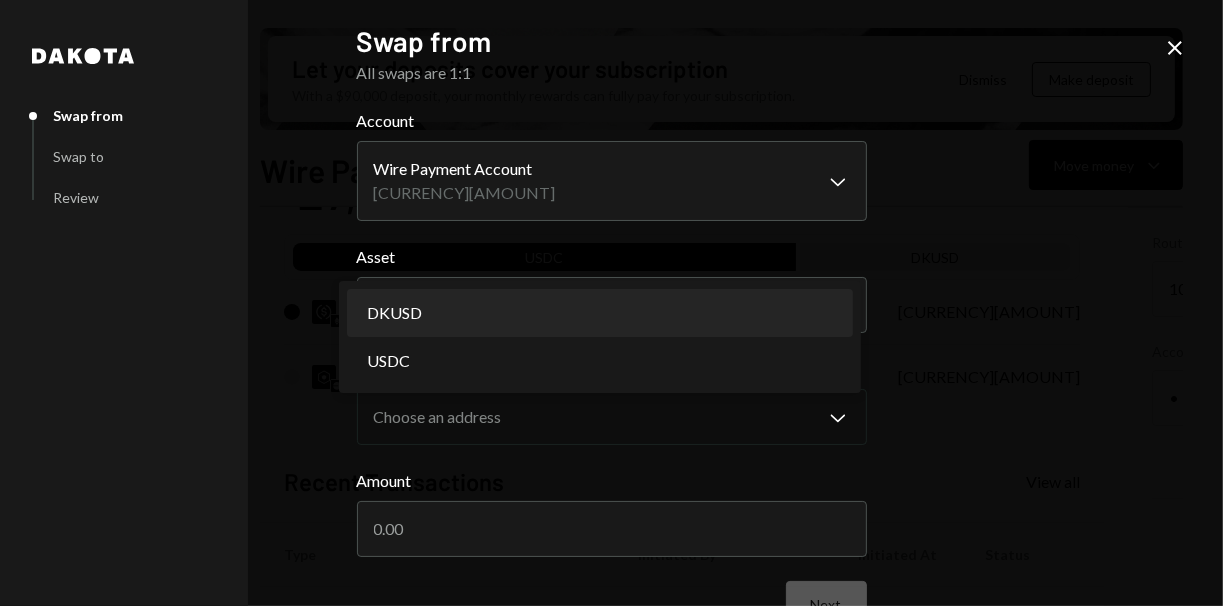 select on "*****" 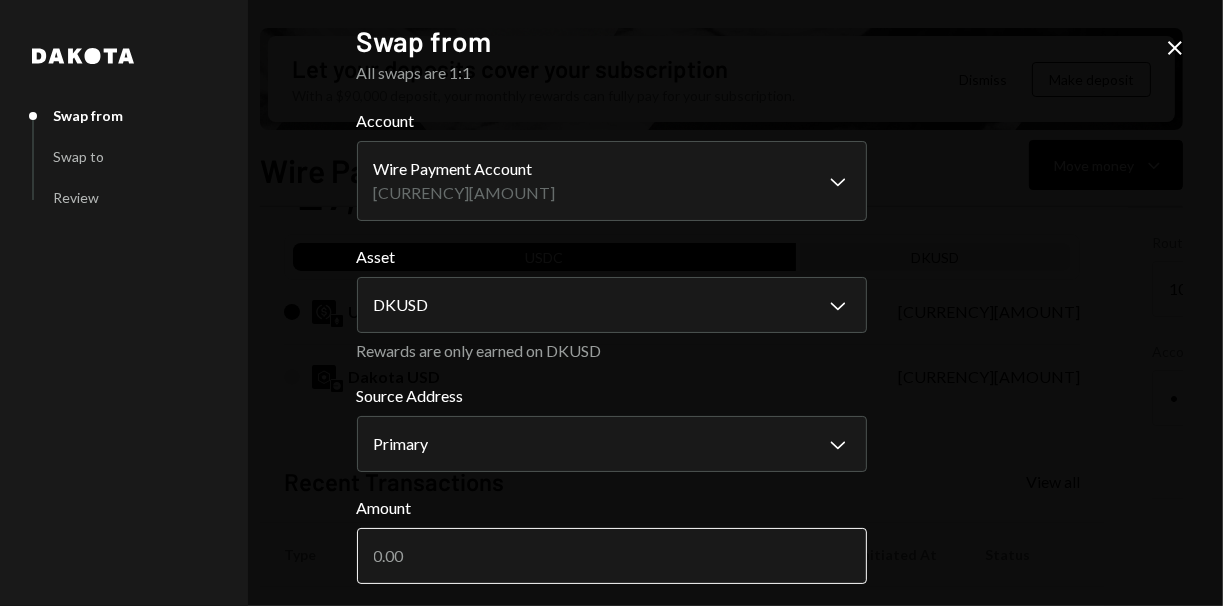 click on "Amount" at bounding box center [612, 556] 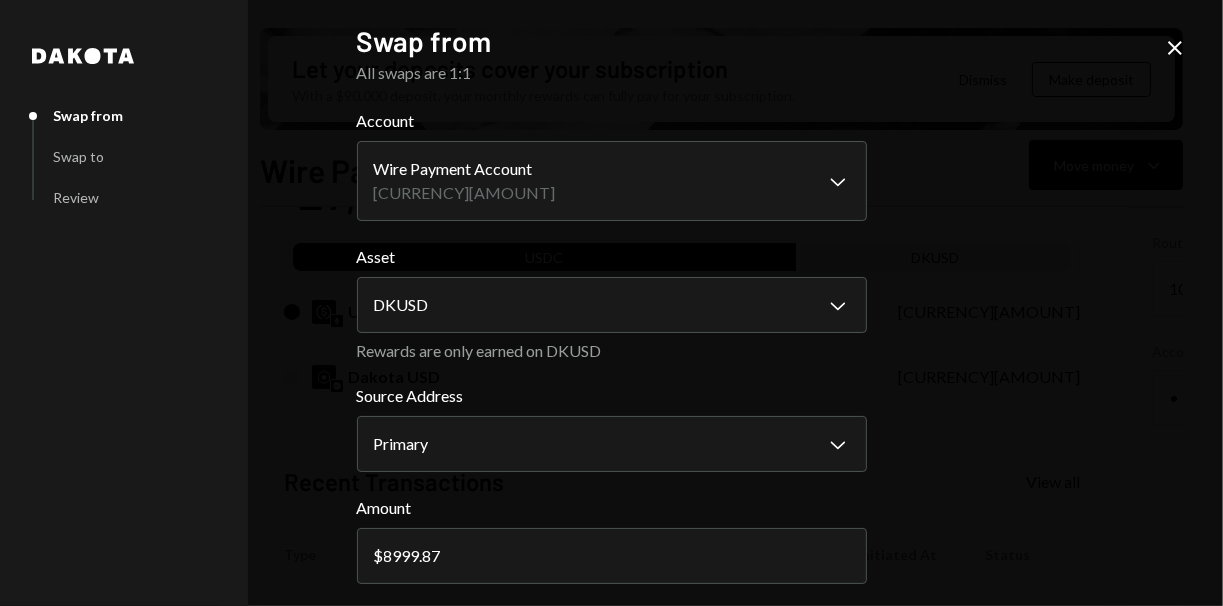 scroll, scrollTop: 80, scrollLeft: 0, axis: vertical 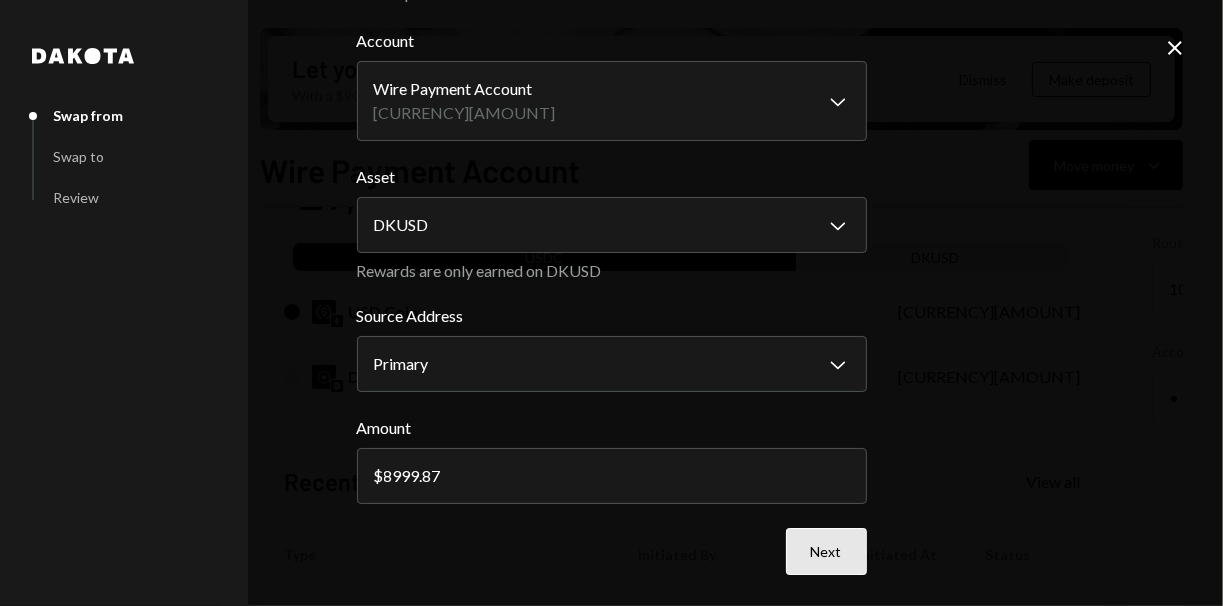 type on "8999.87" 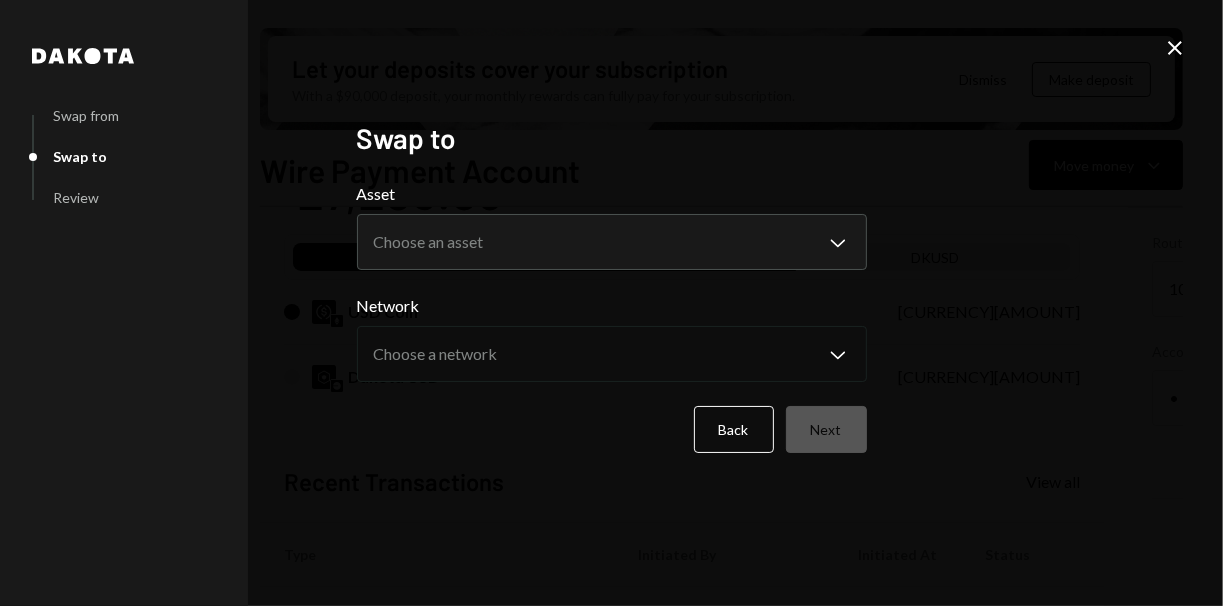 scroll, scrollTop: 0, scrollLeft: 0, axis: both 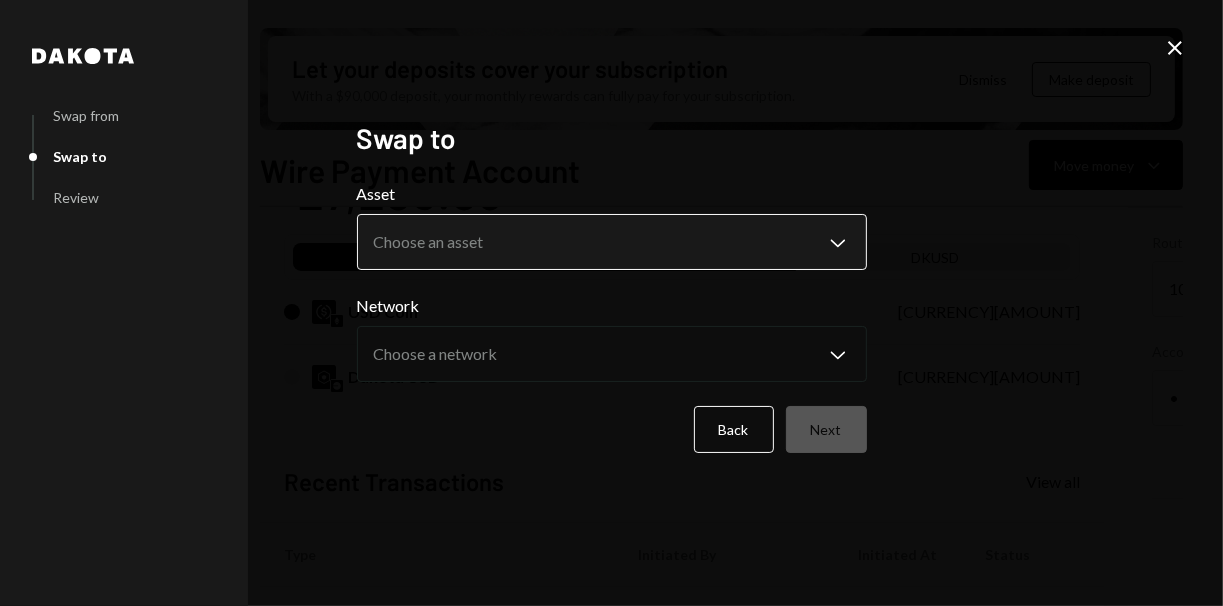 click on "E eOracle Foundati... Caret Down Home Home Inbox Inbox Activities Transactions Accounts Accounts Caret Down Wire Payment Account [CURRENCY][AMOUNT] Cards [CURRENCY][AMOUNT] Dollar Rewards User Recipients Team Team Let your deposits cover your subscription With a [CURRENCY][AMOUNT] deposit, your monthly rewards can fully pay for your subscription. Dismiss Make deposit Wire Payment Account Move money Caret Down Overview Security Settings My balance [CURRENCY][AMOUNT] USDC DKUSD USD Coin [CURRENCY][AMOUNT] Dakota USD [CURRENCY][AMOUNT] Recent Transactions View all Type Initiated By Initiated At Status Bank Payment [CURRENCY][AMOUNT] [PERSON_NAME] [TIME] Completed Bank Payment [CURRENCY][AMOUNT] [PERSON_NAME] [TIME] Completed Deposit 30,000  USDC [WALLET_ADDRESS] Copy [DATE] Completed Reward Earning [CURRENCY][AMOUNT] Dakota System [DATE] Completed Bank Payment [CURRENCY][AMOUNT] [PERSON_NAME] [DATE] Completed Account Details Routing Number 101019644 Copy Account Number • • • • • • • •  [ACCOUNT_NUMBER] Show Copy View more details Right Arrow Make international deposit Back" at bounding box center [611, 303] 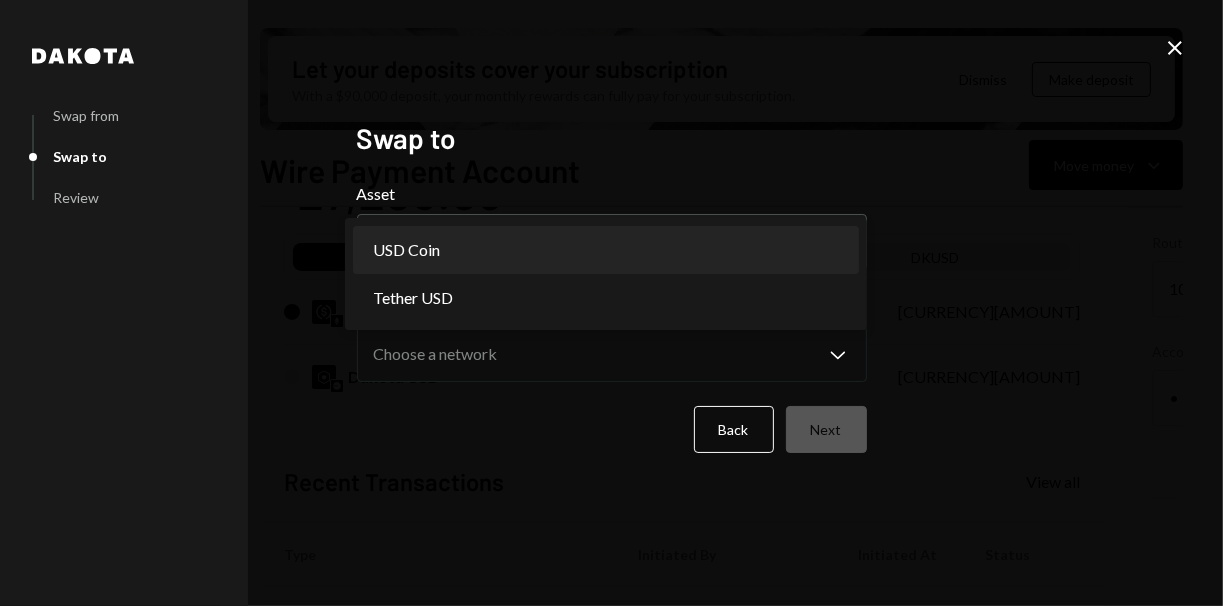 select on "****" 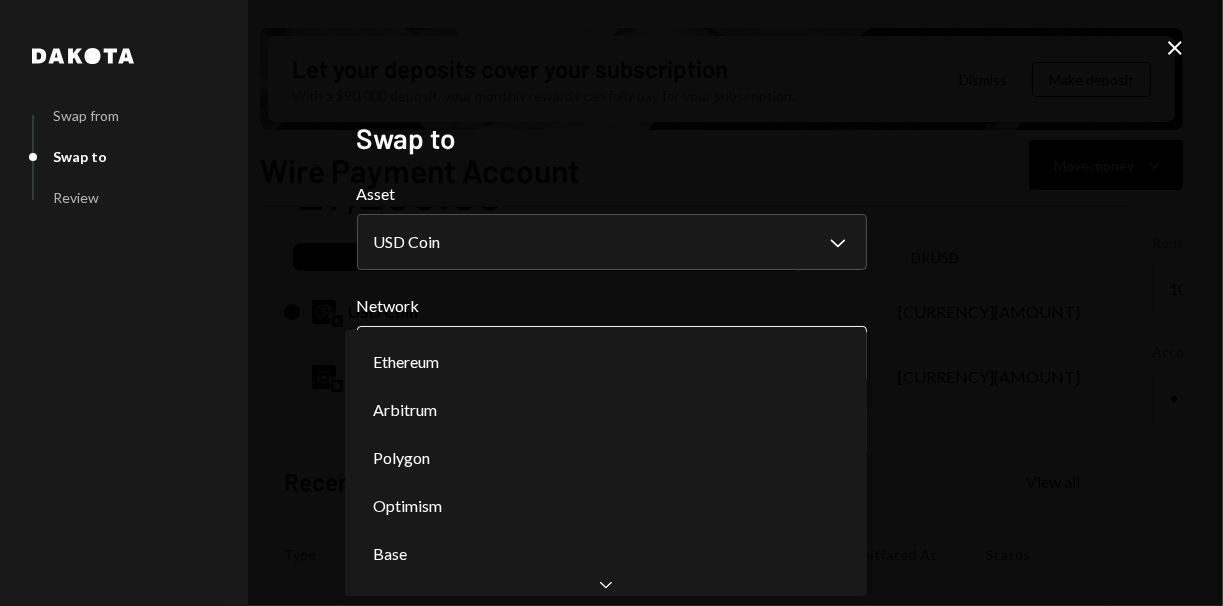 click on "E eOracle Foundati... Caret Down Home Home Inbox Inbox Activities Transactions Accounts Accounts Caret Down Wire Payment Account [CURRENCY][AMOUNT] Cards [CURRENCY][AMOUNT] Dollar Rewards User Recipients Team Team Let your deposits cover your subscription With a [CURRENCY][AMOUNT] deposit, your monthly rewards can fully pay for your subscription. Dismiss Make deposit Wire Payment Account Move money Caret Down Overview Security Settings My balance [CURRENCY][AMOUNT] USDC DKUSD USD Coin [CURRENCY][AMOUNT] Dakota USD [CURRENCY][AMOUNT] Recent Transactions View all Type Initiated By Initiated At Status Bank Payment [CURRENCY][AMOUNT] [PERSON_NAME] [TIME] Completed Bank Payment [CURRENCY][AMOUNT] [PERSON_NAME] [TIME] Completed Deposit 30,000  USDC [WALLET_ADDRESS] Copy [DATE] Completed Reward Earning [CURRENCY][AMOUNT] Dakota System [DATE] Completed Bank Payment [CURRENCY][AMOUNT] [PERSON_NAME] [DATE] Completed Account Details Routing Number 101019644 Copy Account Number • • • • • • • •  [ACCOUNT_NUMBER] Show Copy View more details Right Arrow Make international deposit ****" at bounding box center [611, 303] 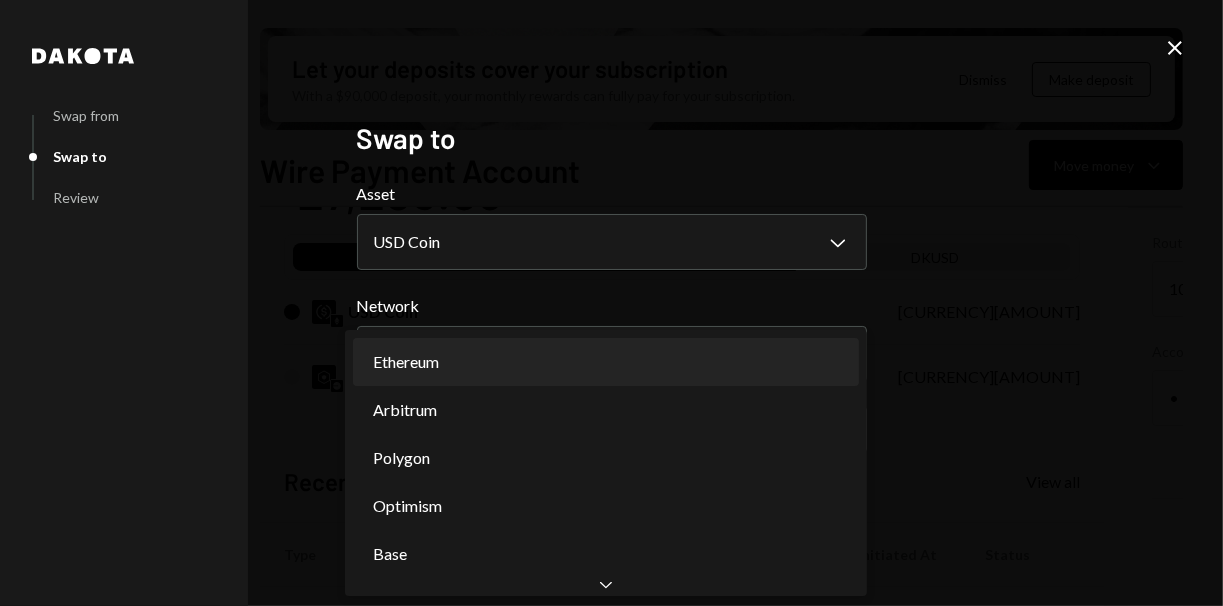 select on "**********" 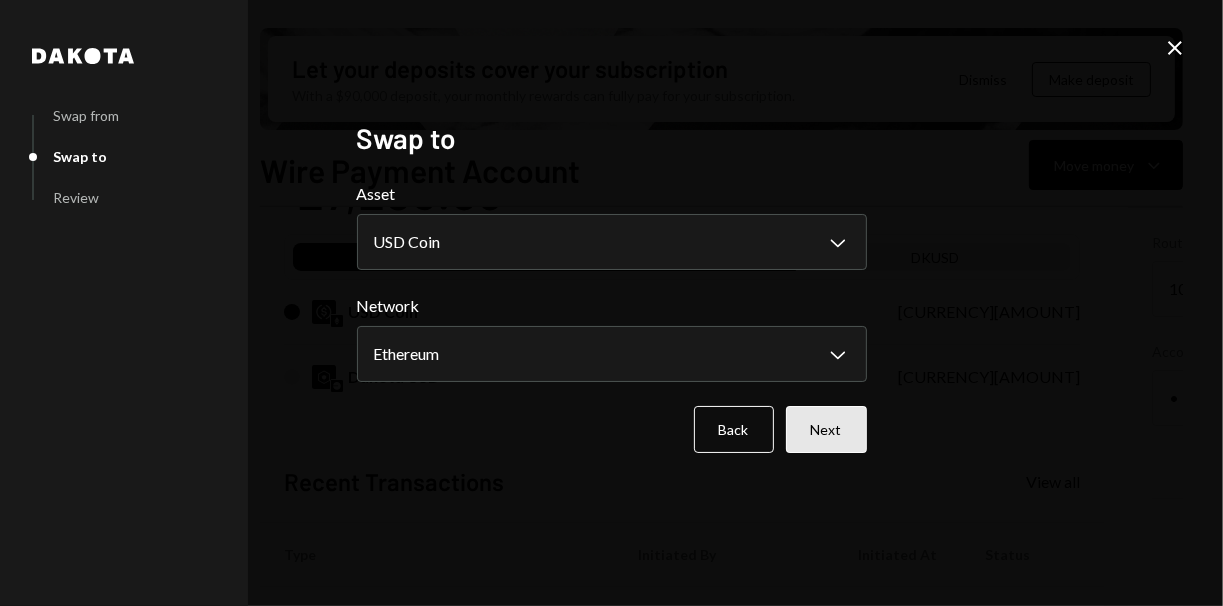 click on "Next" at bounding box center (826, 429) 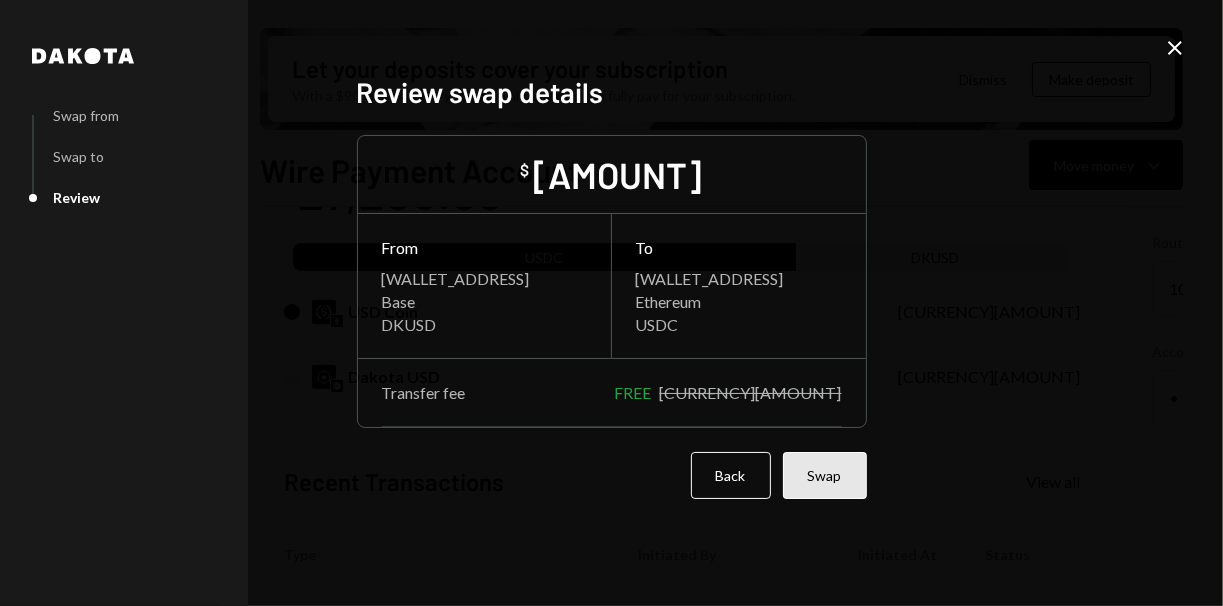 click on "Swap" at bounding box center [825, 475] 